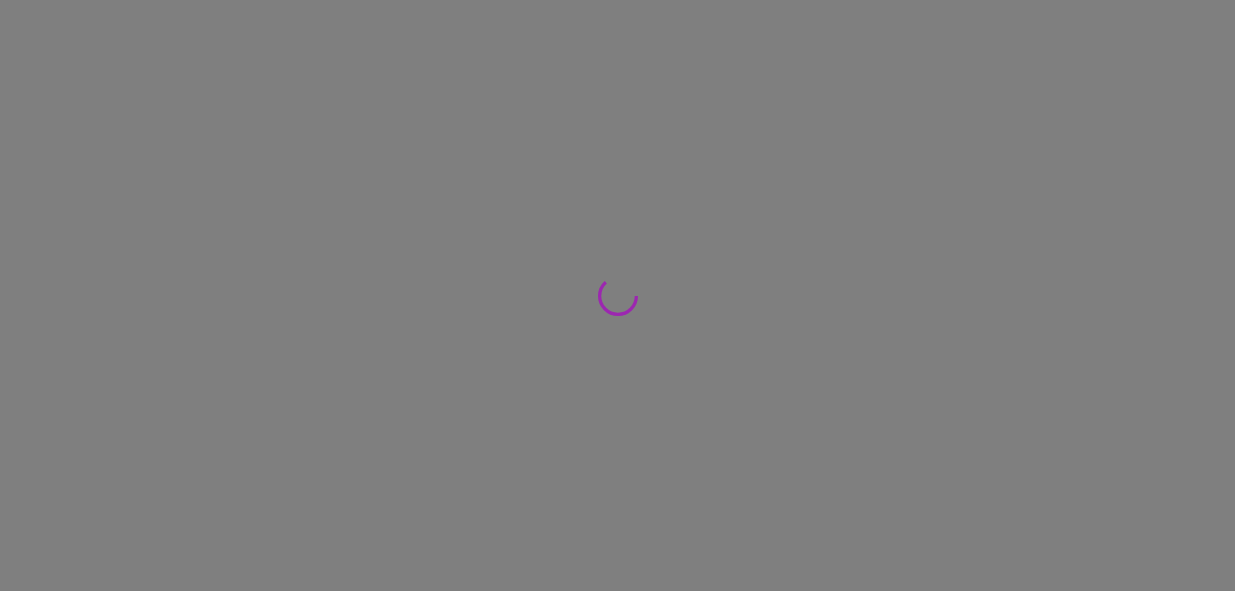 scroll, scrollTop: 0, scrollLeft: 0, axis: both 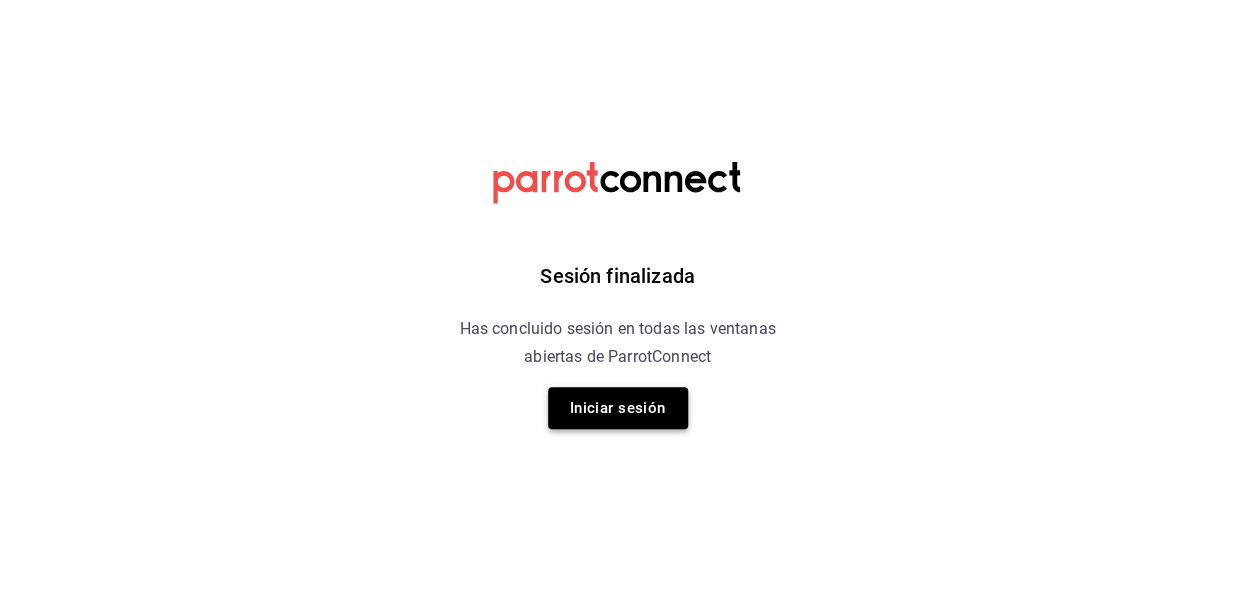 click on "Iniciar sesión" at bounding box center [618, 408] 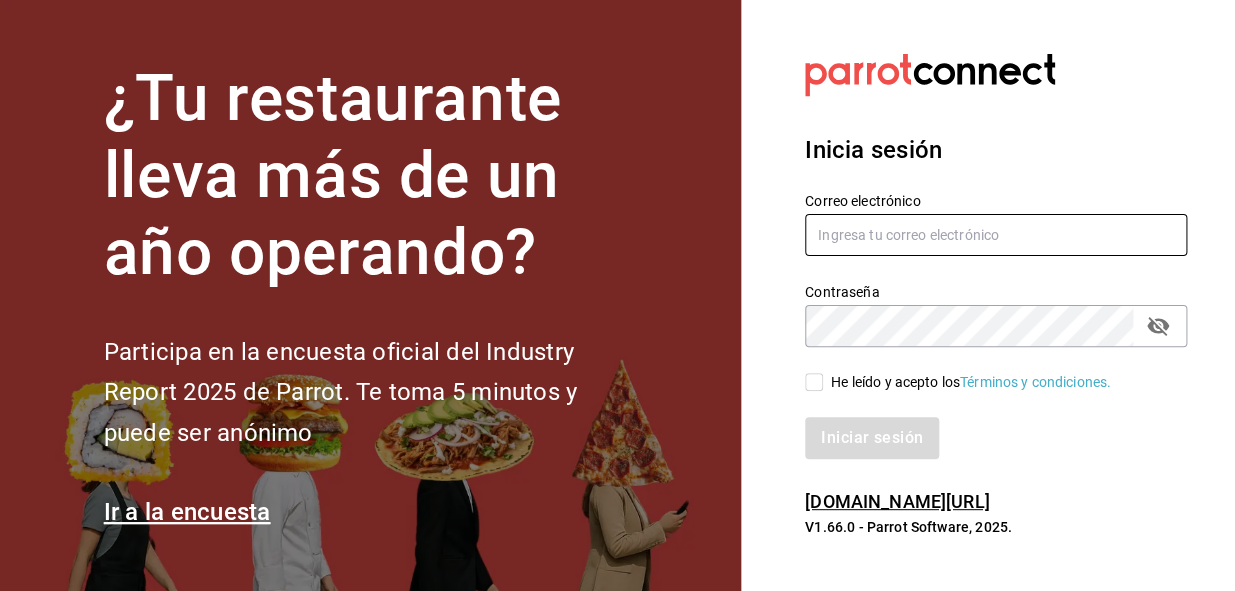 type on "administracion@eventoslienzocharronaucalpan.com" 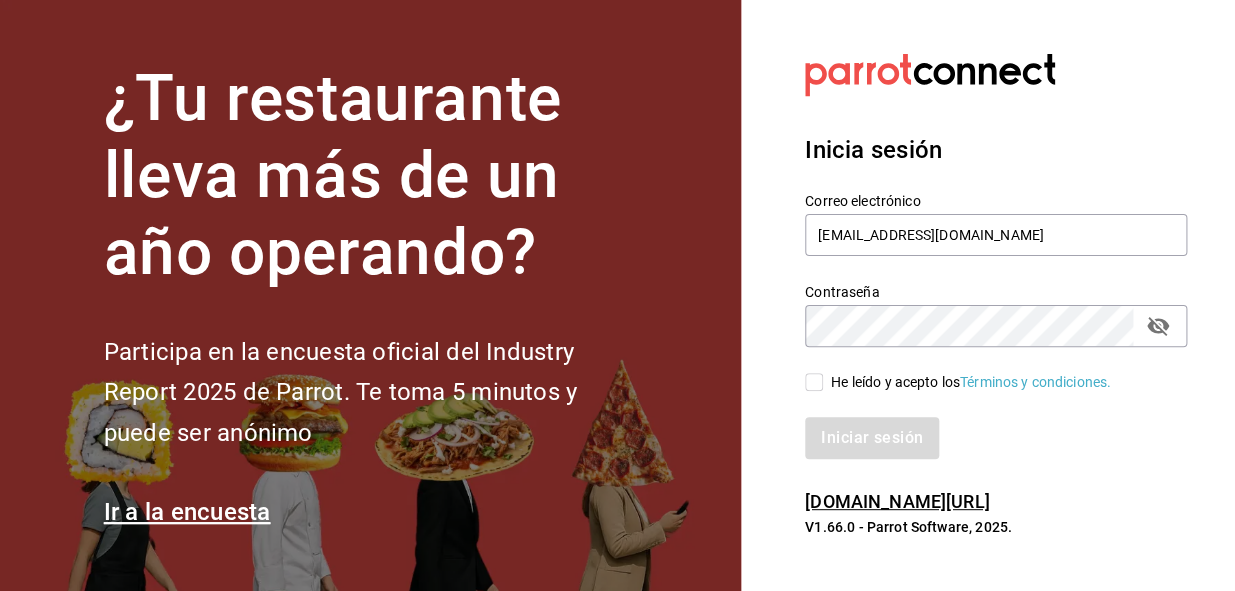click on "He leído y acepto los  Términos y condiciones." at bounding box center [814, 382] 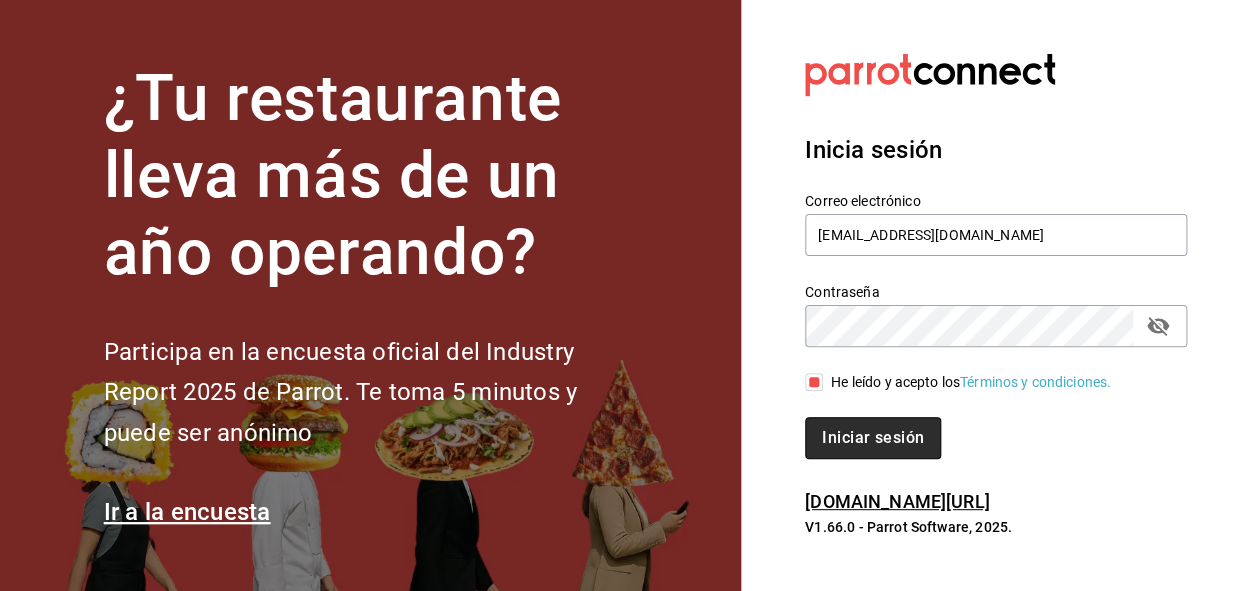 click on "Iniciar sesión" at bounding box center (873, 438) 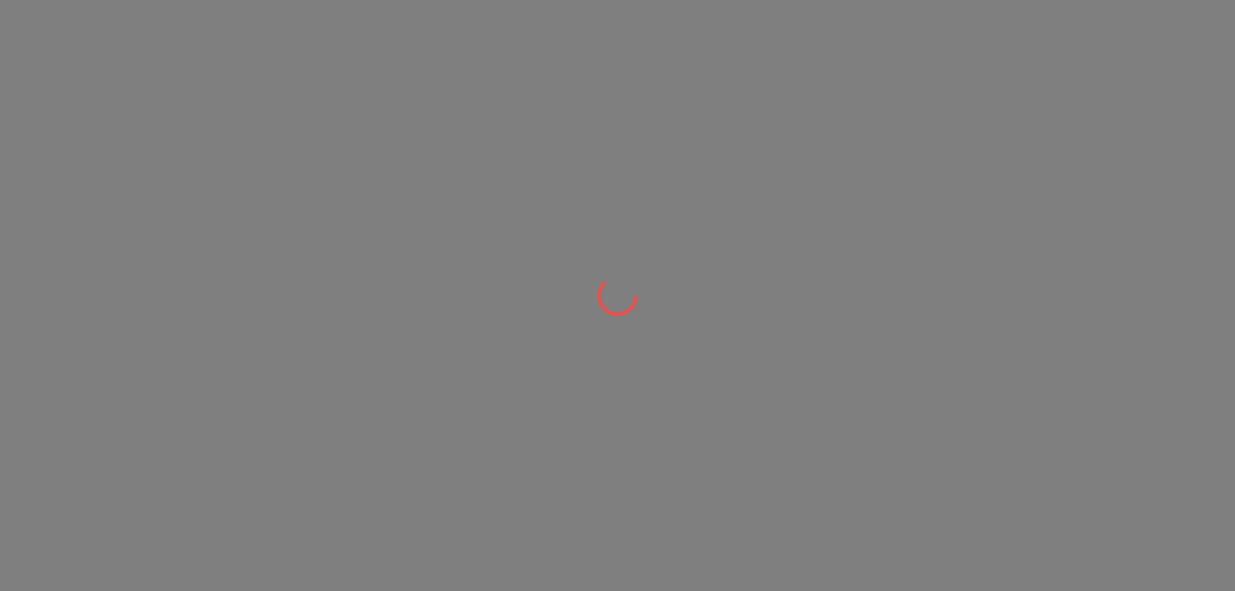 scroll, scrollTop: 0, scrollLeft: 0, axis: both 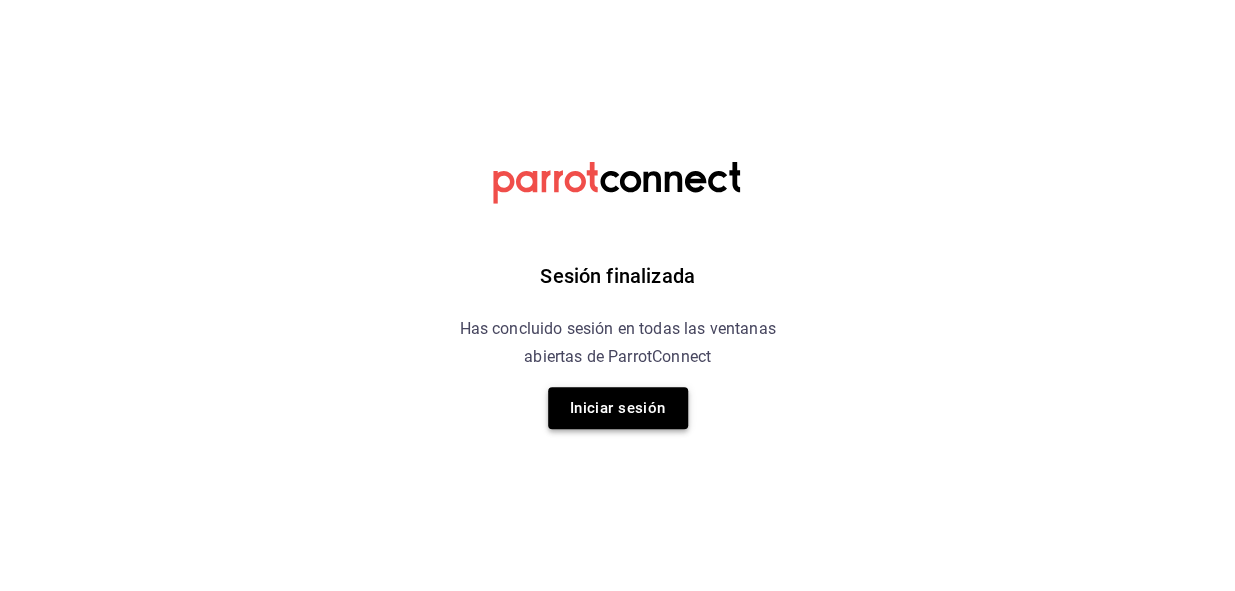 click on "Iniciar sesión" at bounding box center (618, 408) 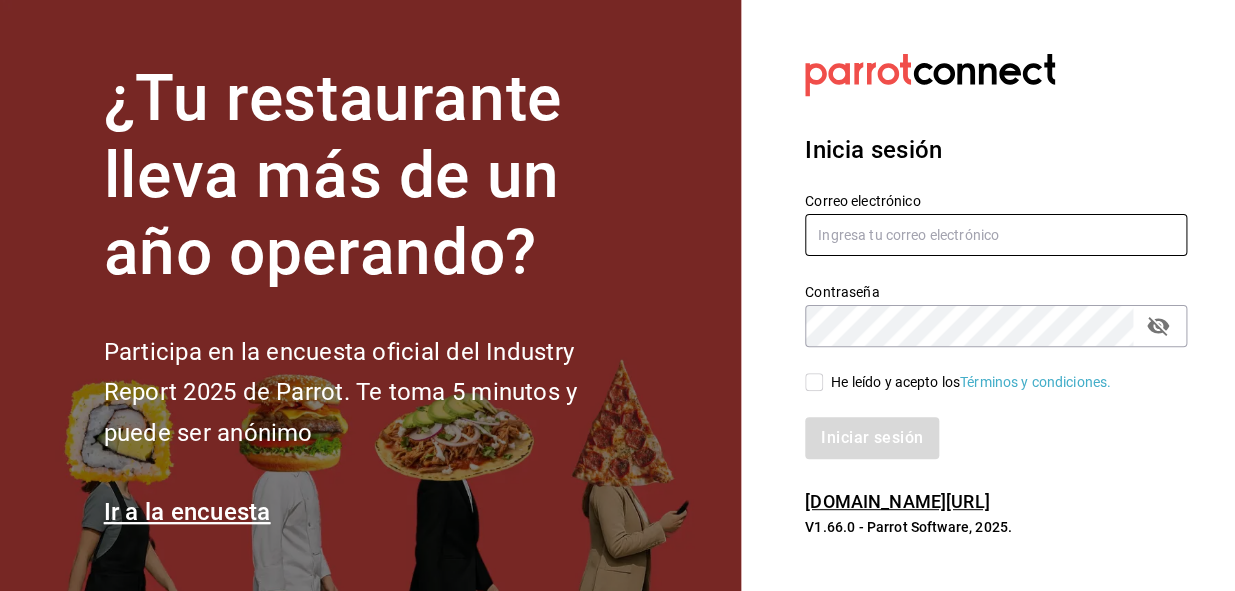 type on "[EMAIL_ADDRESS][DOMAIN_NAME]" 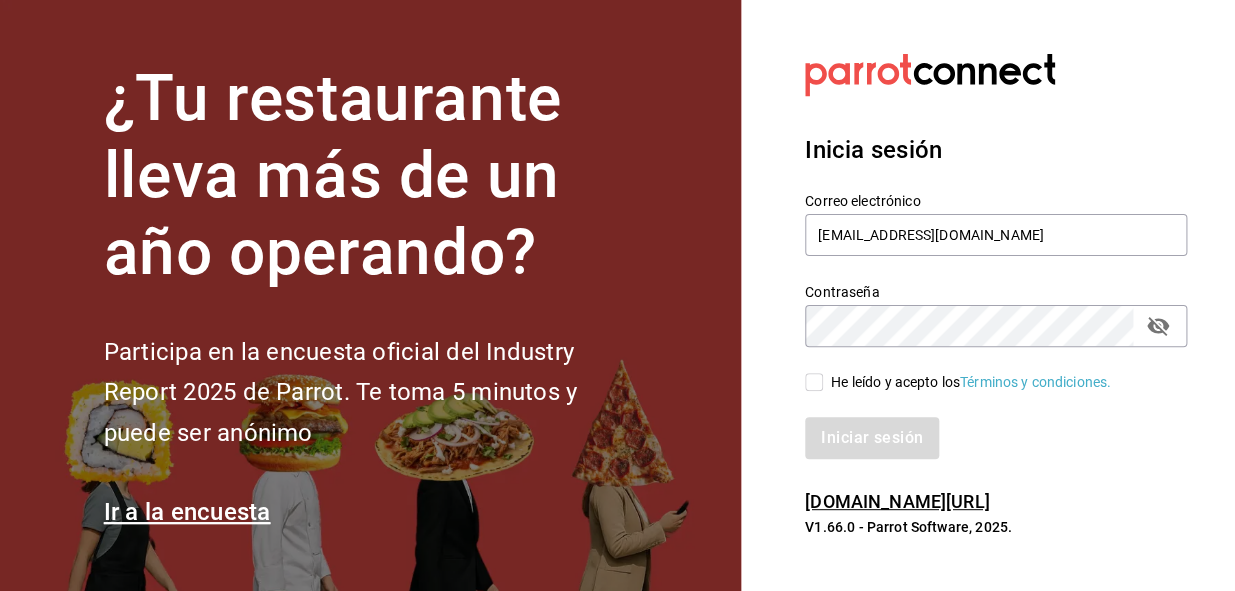 click on "He leído y acepto los  Términos y condiciones." at bounding box center (814, 382) 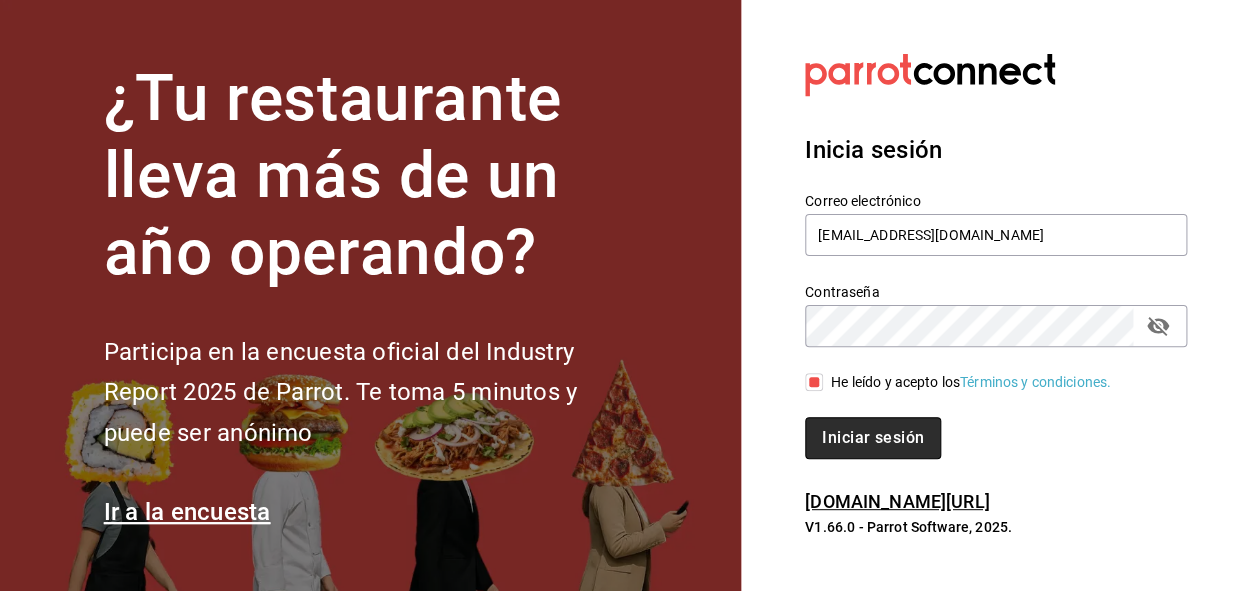 click on "Iniciar sesión" at bounding box center [873, 438] 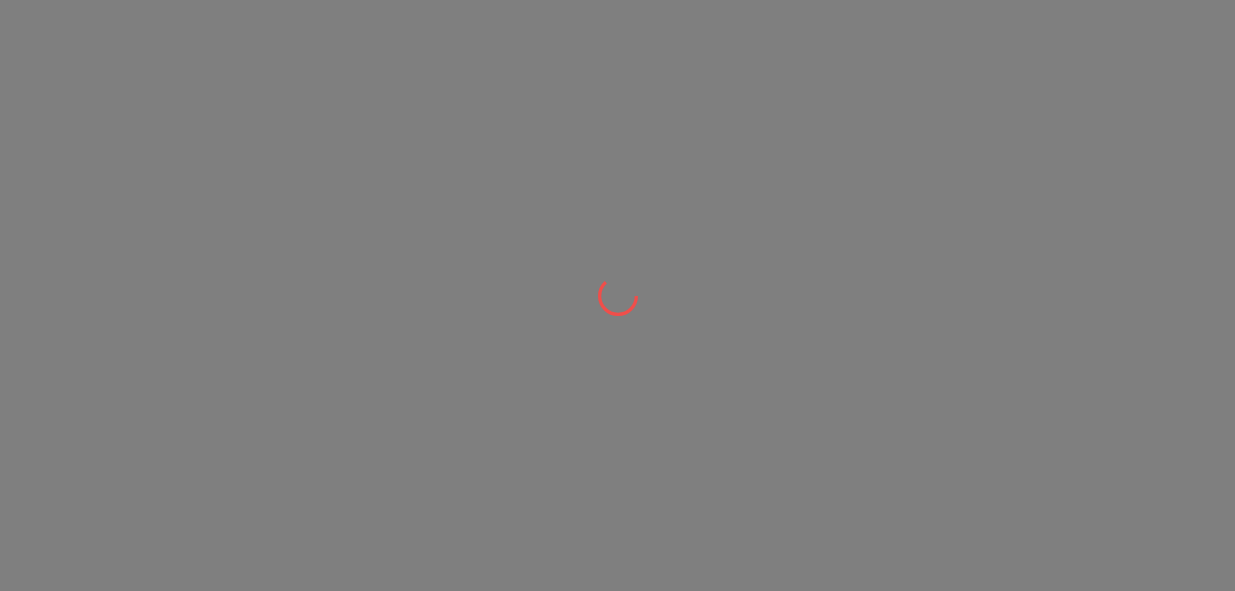 scroll, scrollTop: 0, scrollLeft: 0, axis: both 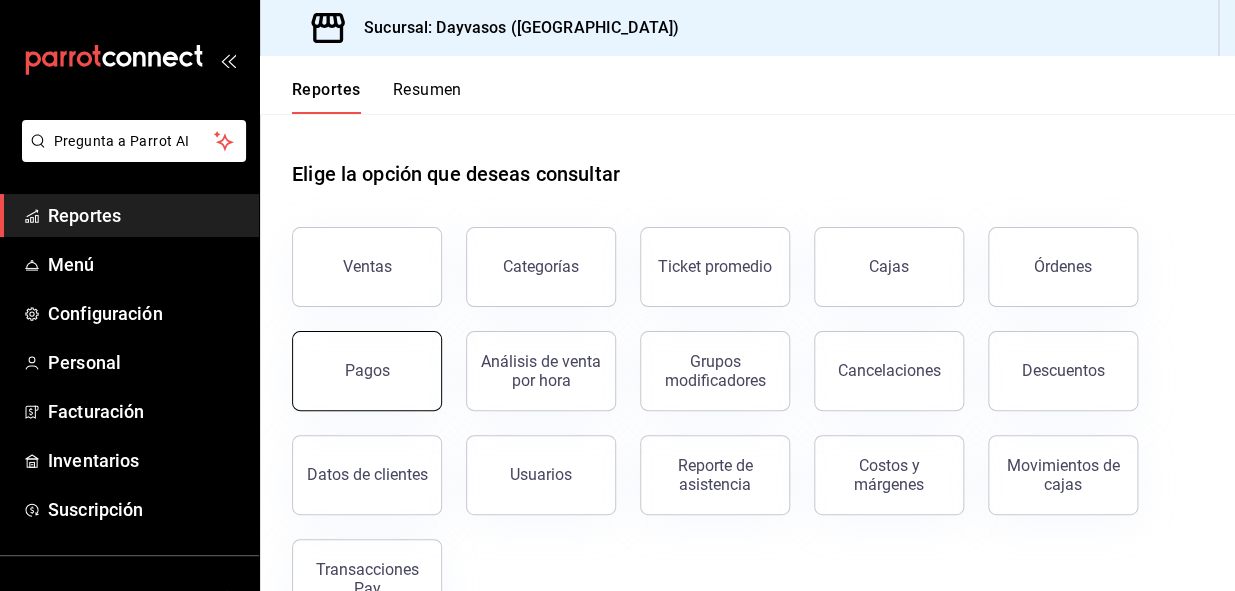 click on "Pagos" at bounding box center [367, 370] 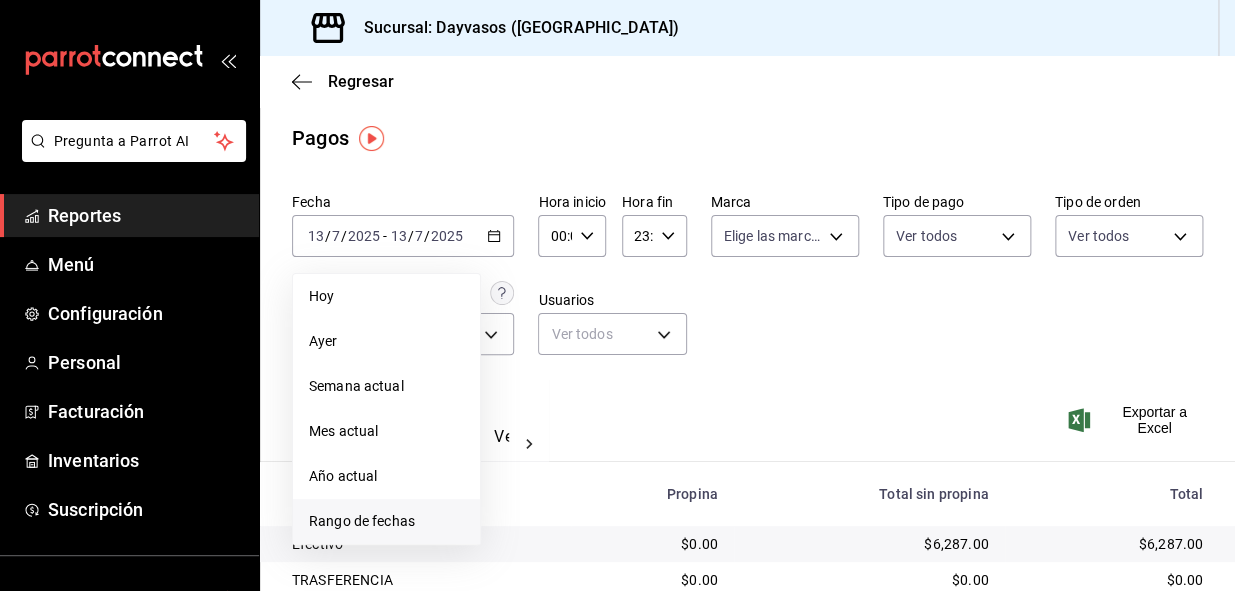 click on "Rango de fechas" at bounding box center [386, 521] 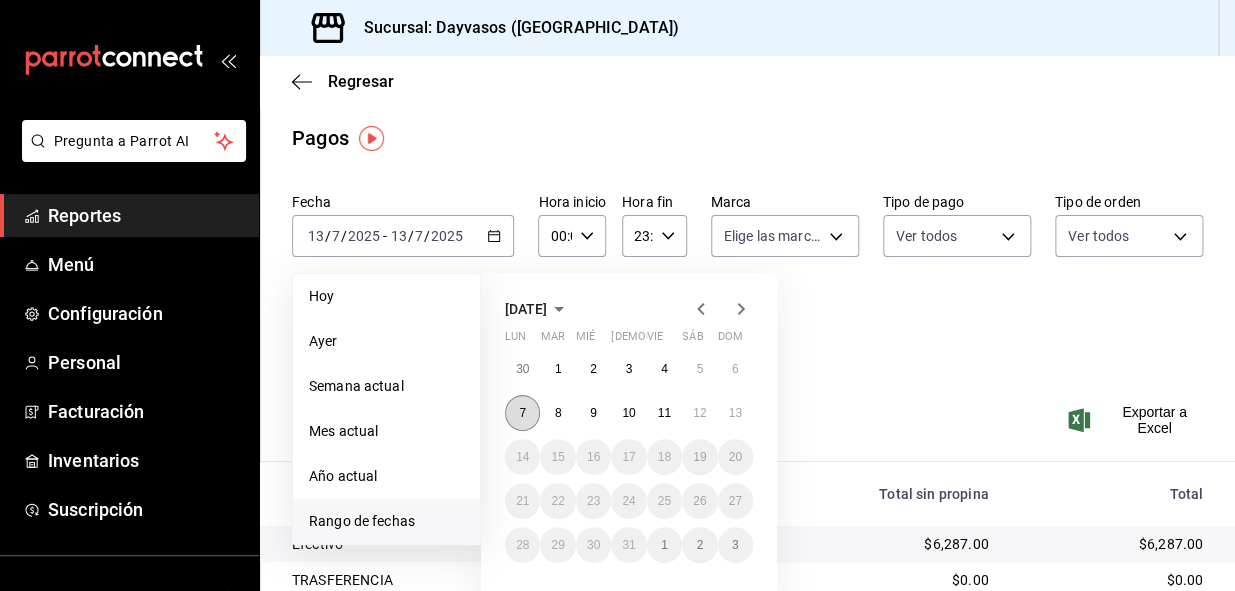 click on "7" at bounding box center (522, 413) 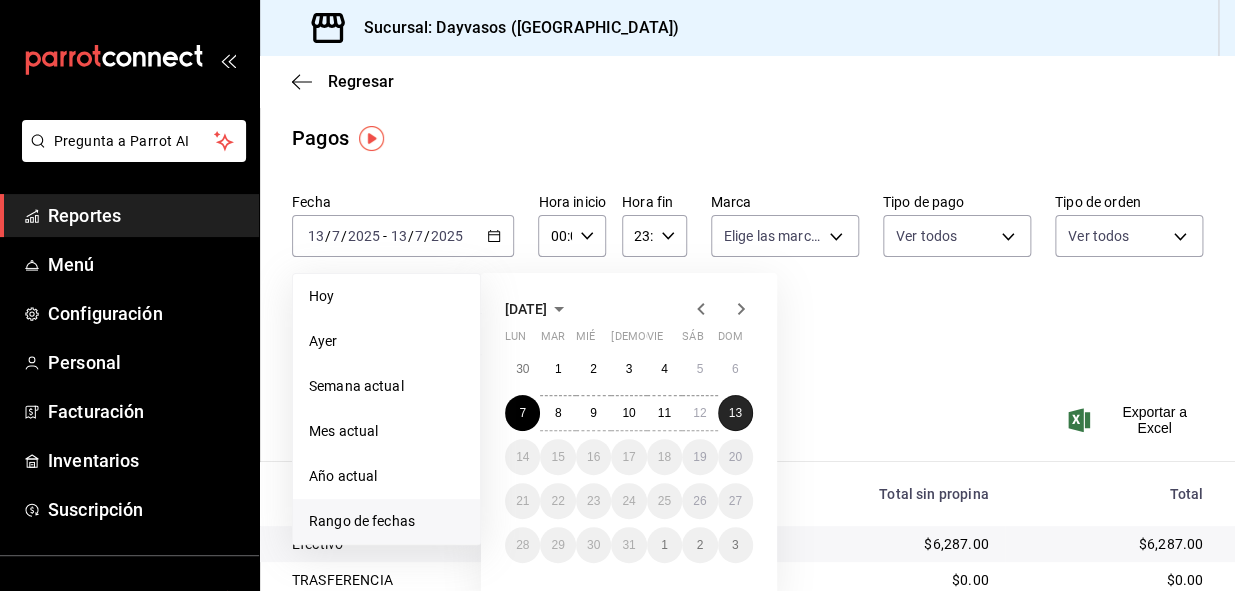 click on "13" at bounding box center (735, 413) 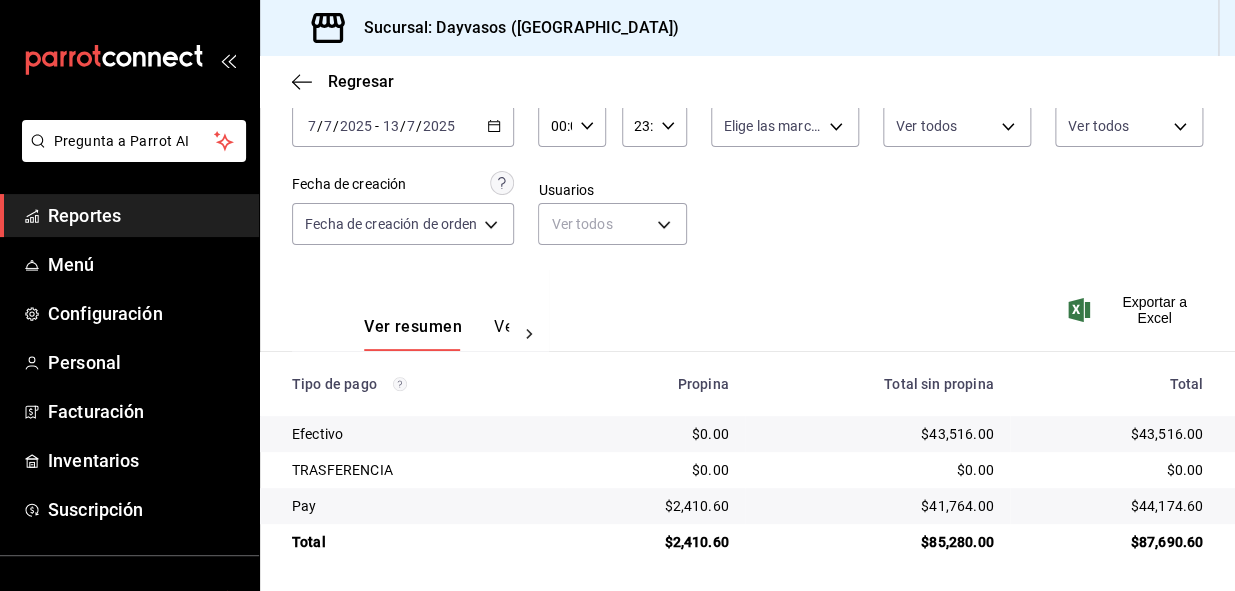scroll, scrollTop: 111, scrollLeft: 0, axis: vertical 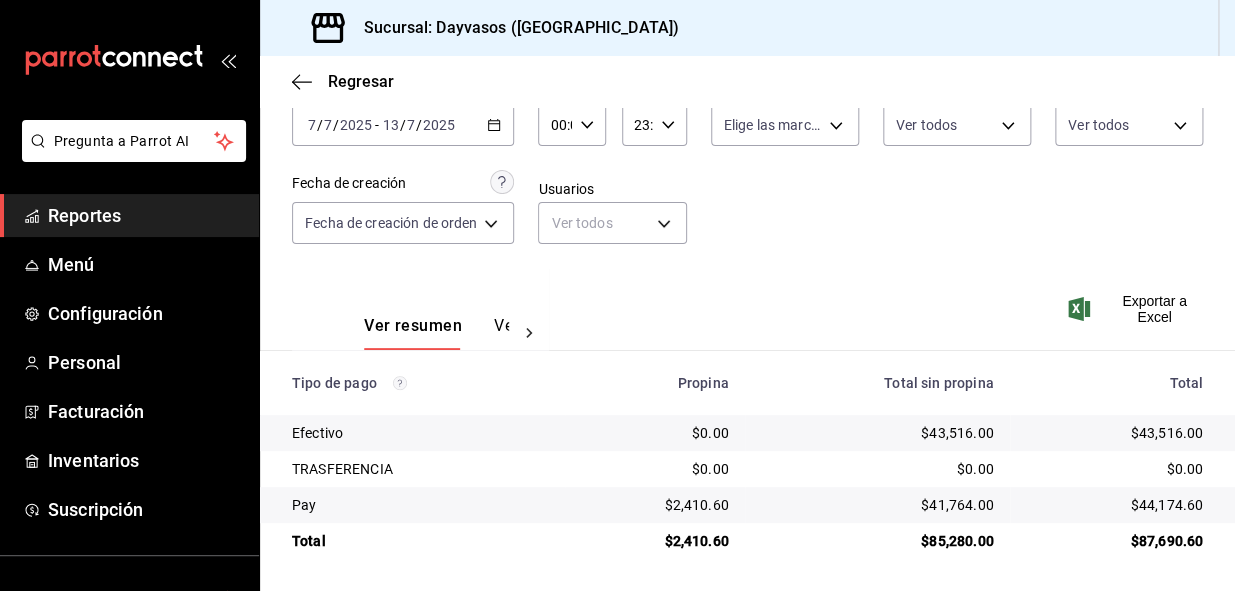 click on "Fecha [DATE] [DATE] - [DATE] [DATE] Hora inicio 00:00 Hora inicio Hora fin 23:59 Hora fin Marca Elige las marcas Tipo de pago Ver todos Tipo de orden Ver todos Fecha de creación   Fecha de creación de orden ORDER Usuarios Ver todos null" at bounding box center [747, 171] 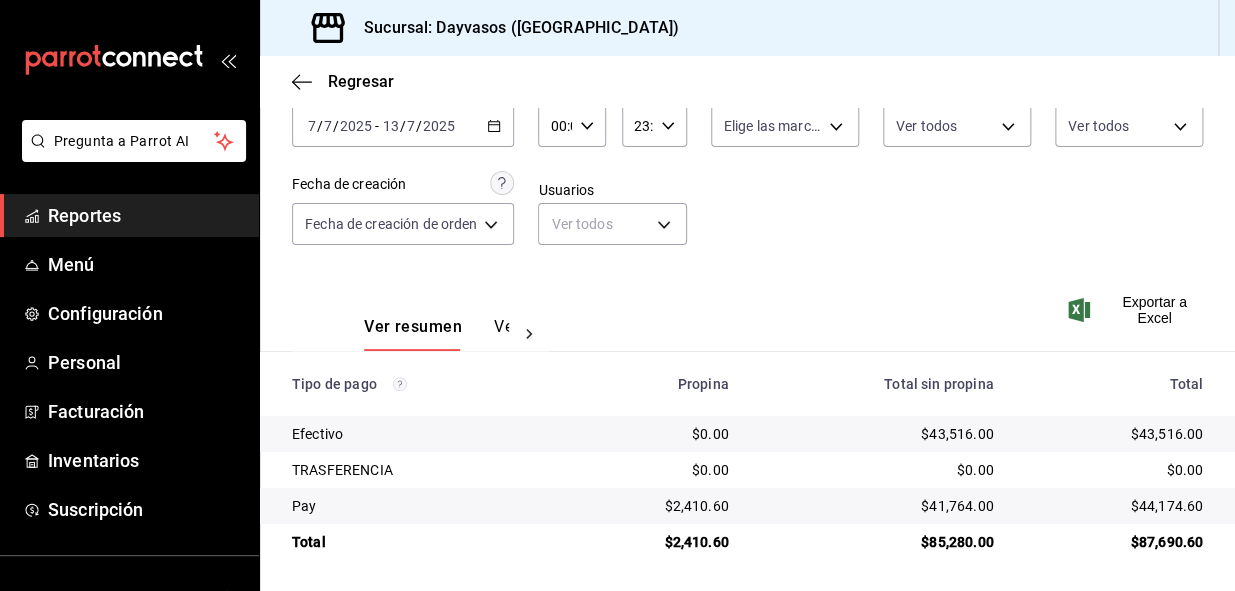 scroll, scrollTop: 111, scrollLeft: 0, axis: vertical 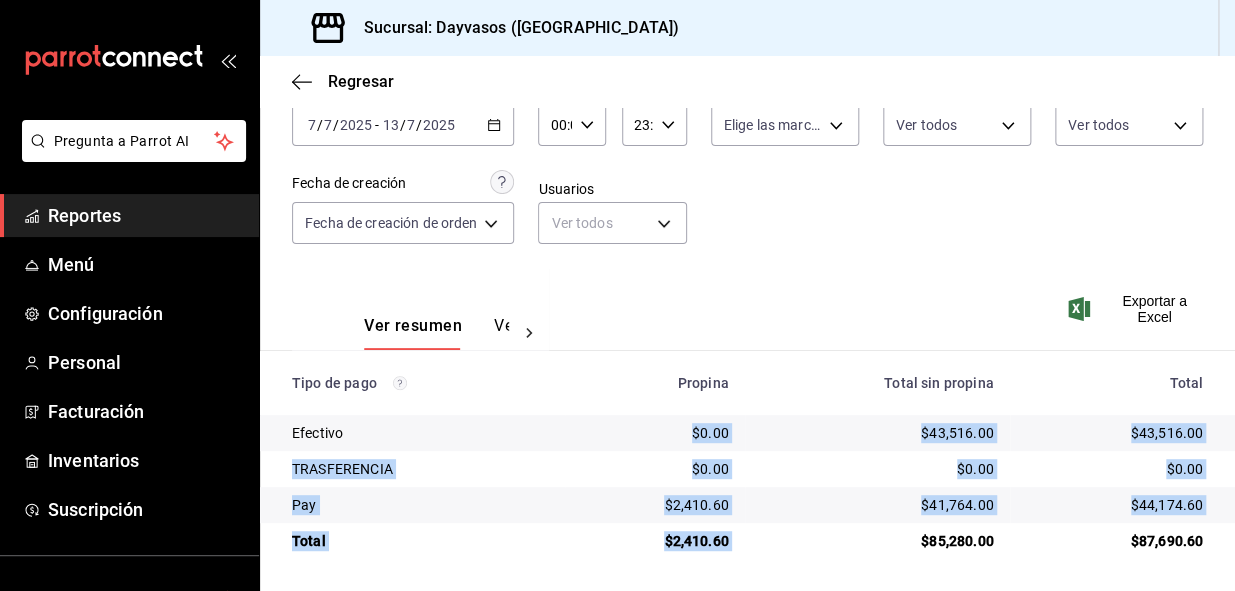 drag, startPoint x: 675, startPoint y: 434, endPoint x: 744, endPoint y: 540, distance: 126.47925 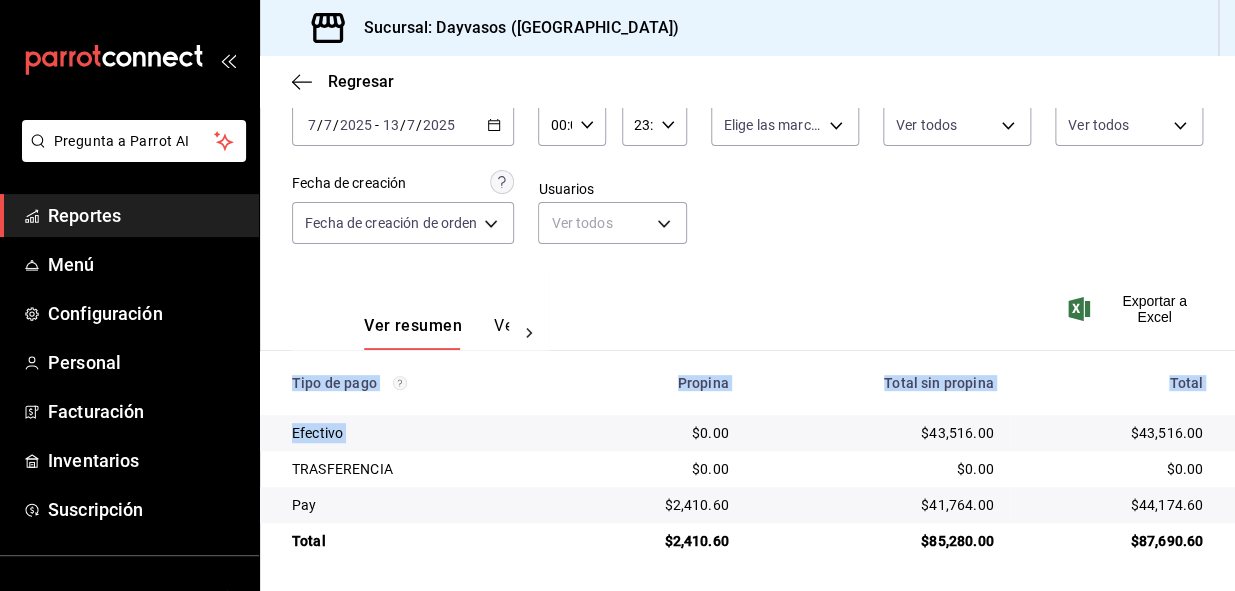 scroll, scrollTop: 112, scrollLeft: 0, axis: vertical 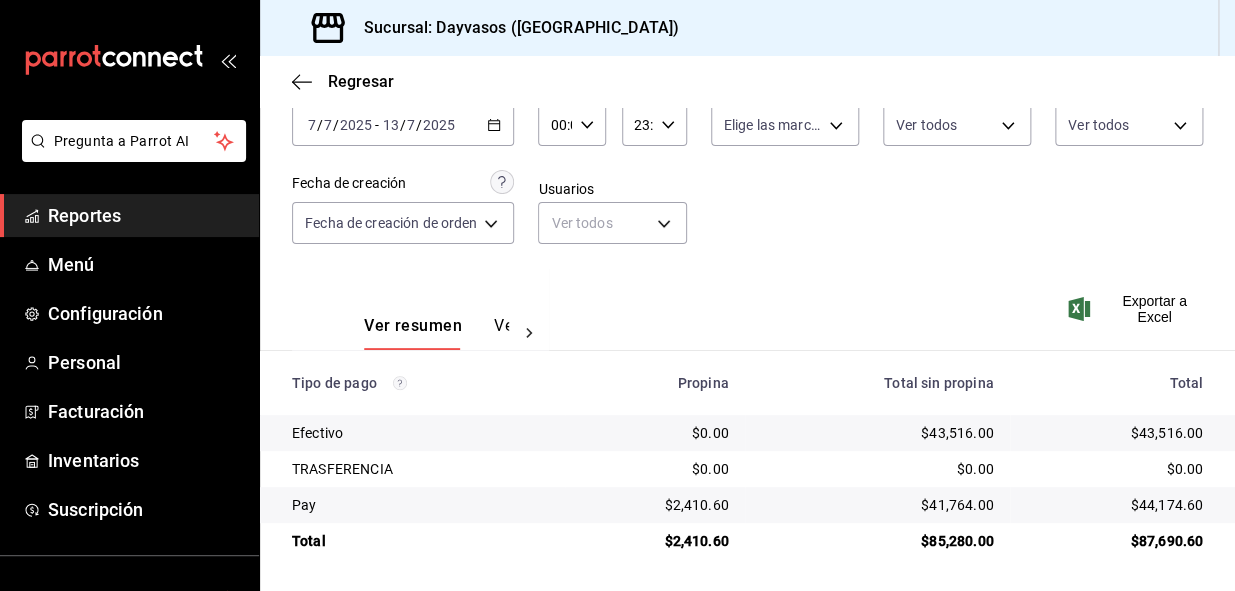 drag, startPoint x: 289, startPoint y: 372, endPoint x: 1237, endPoint y: 557, distance: 965.8825 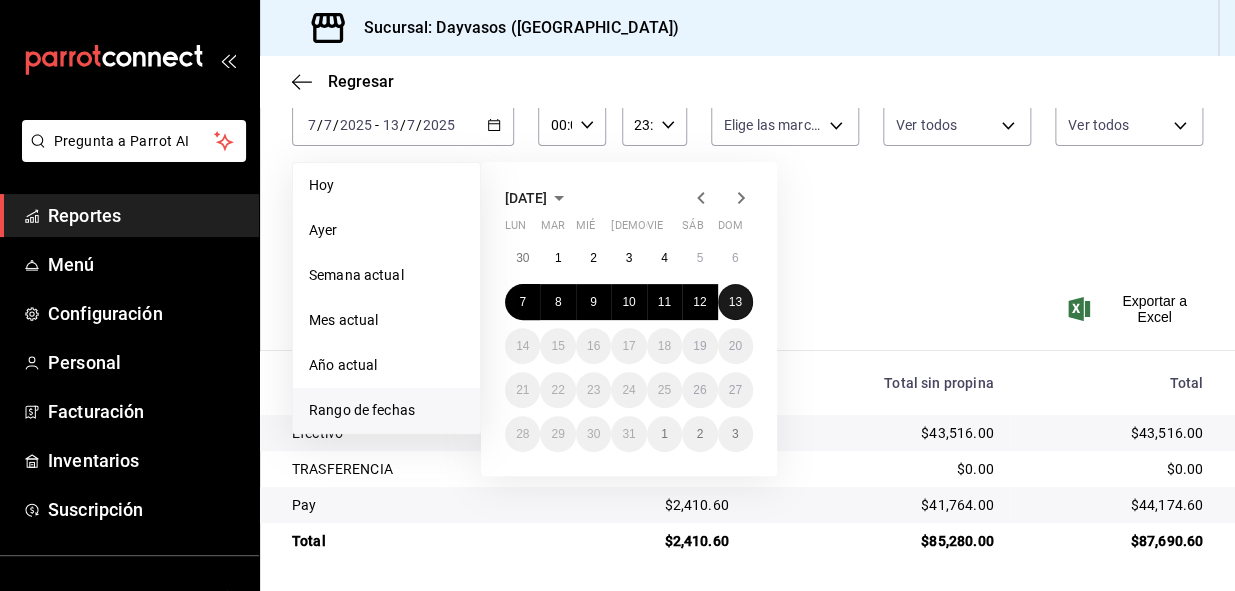 click on "13" at bounding box center (735, 302) 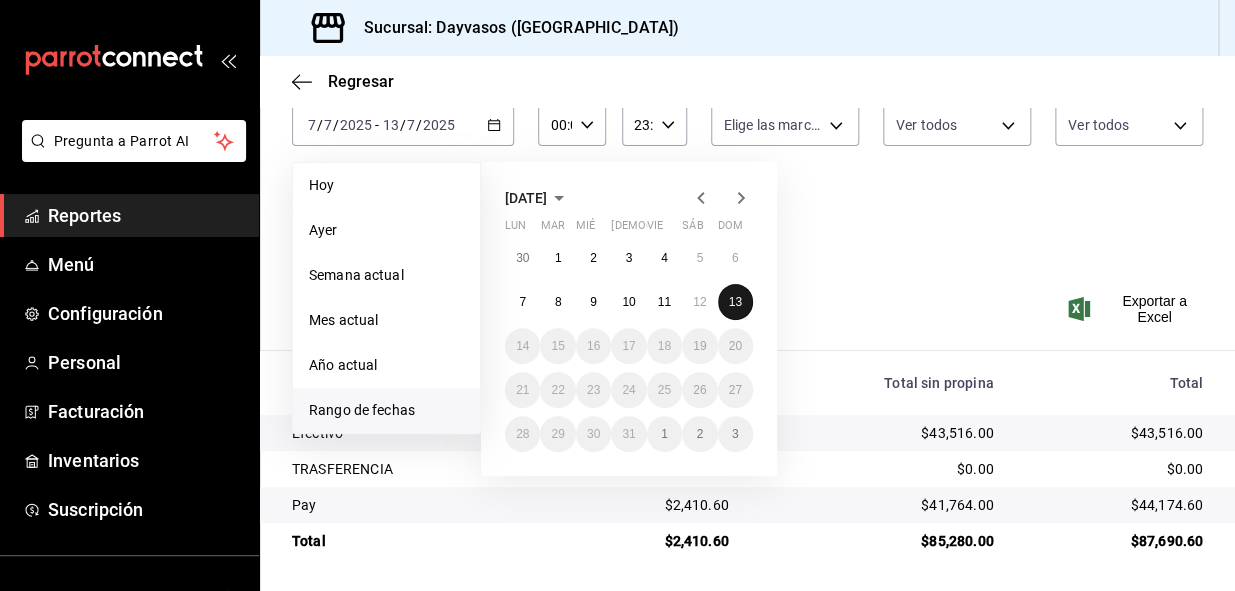 click on "13" at bounding box center [735, 302] 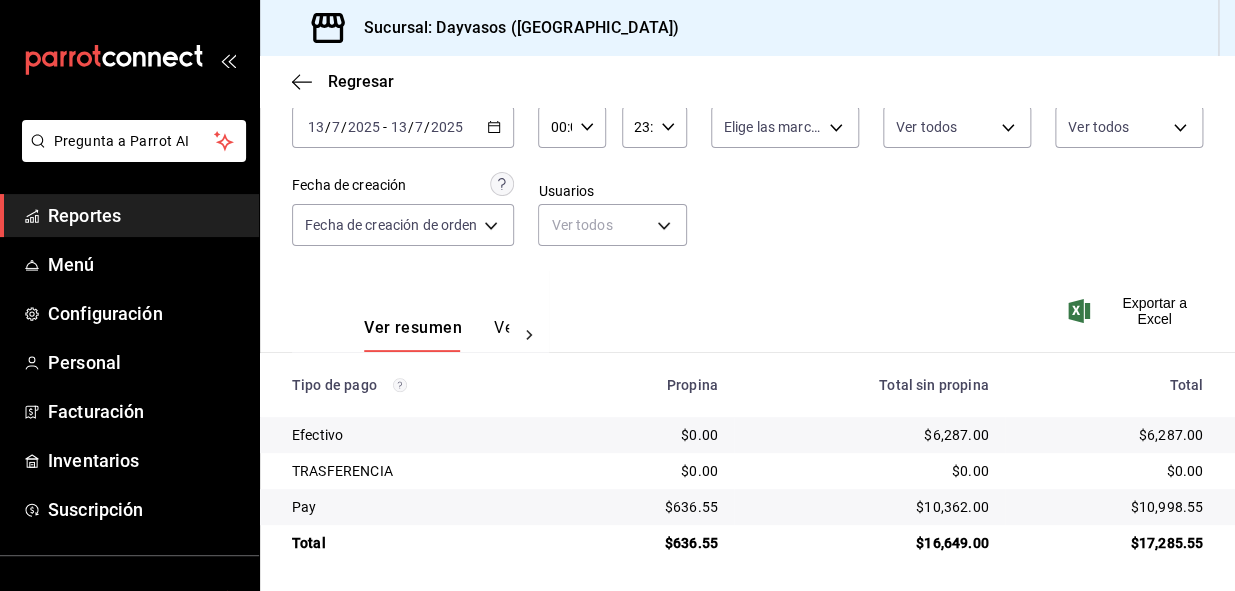 scroll, scrollTop: 111, scrollLeft: 0, axis: vertical 